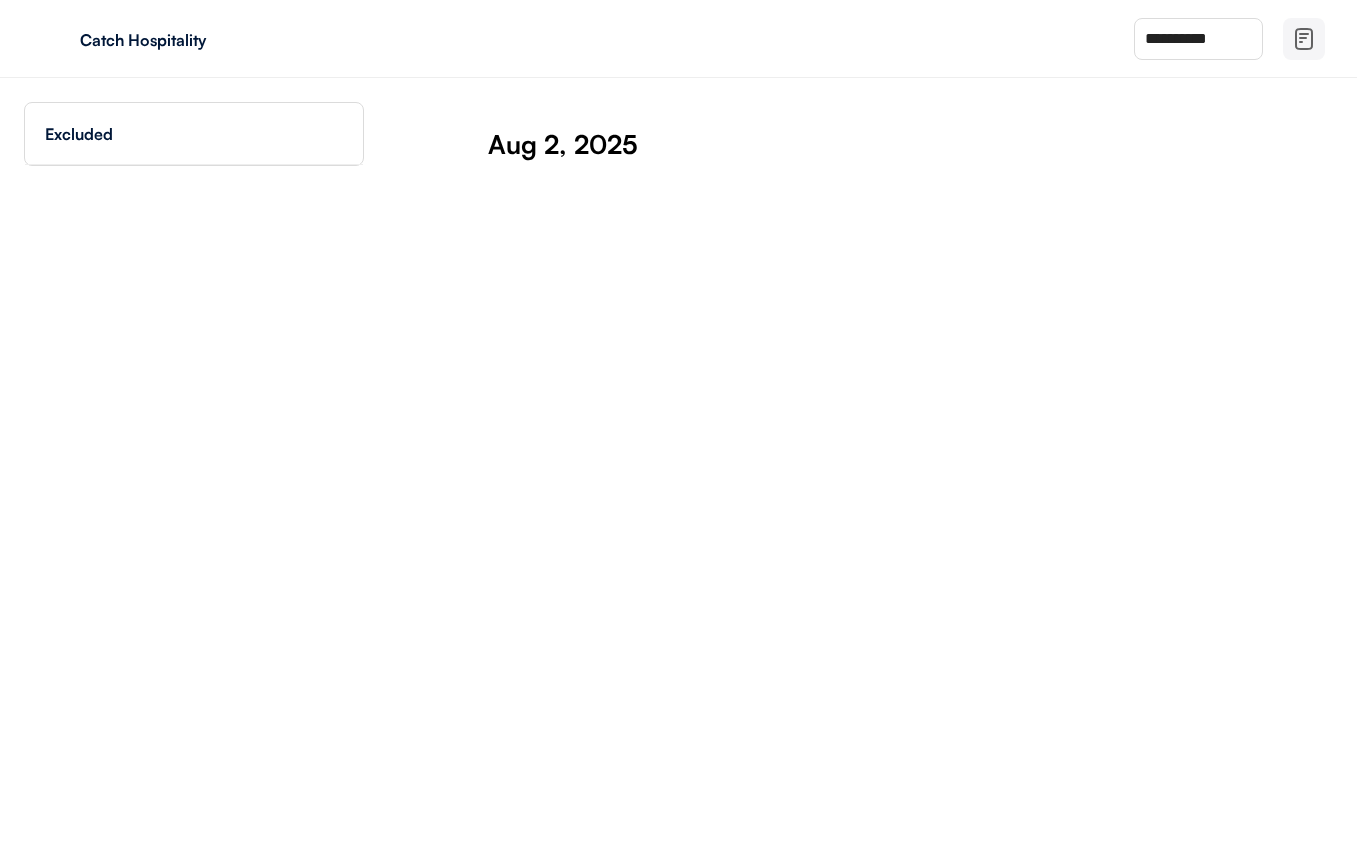 scroll, scrollTop: 0, scrollLeft: 0, axis: both 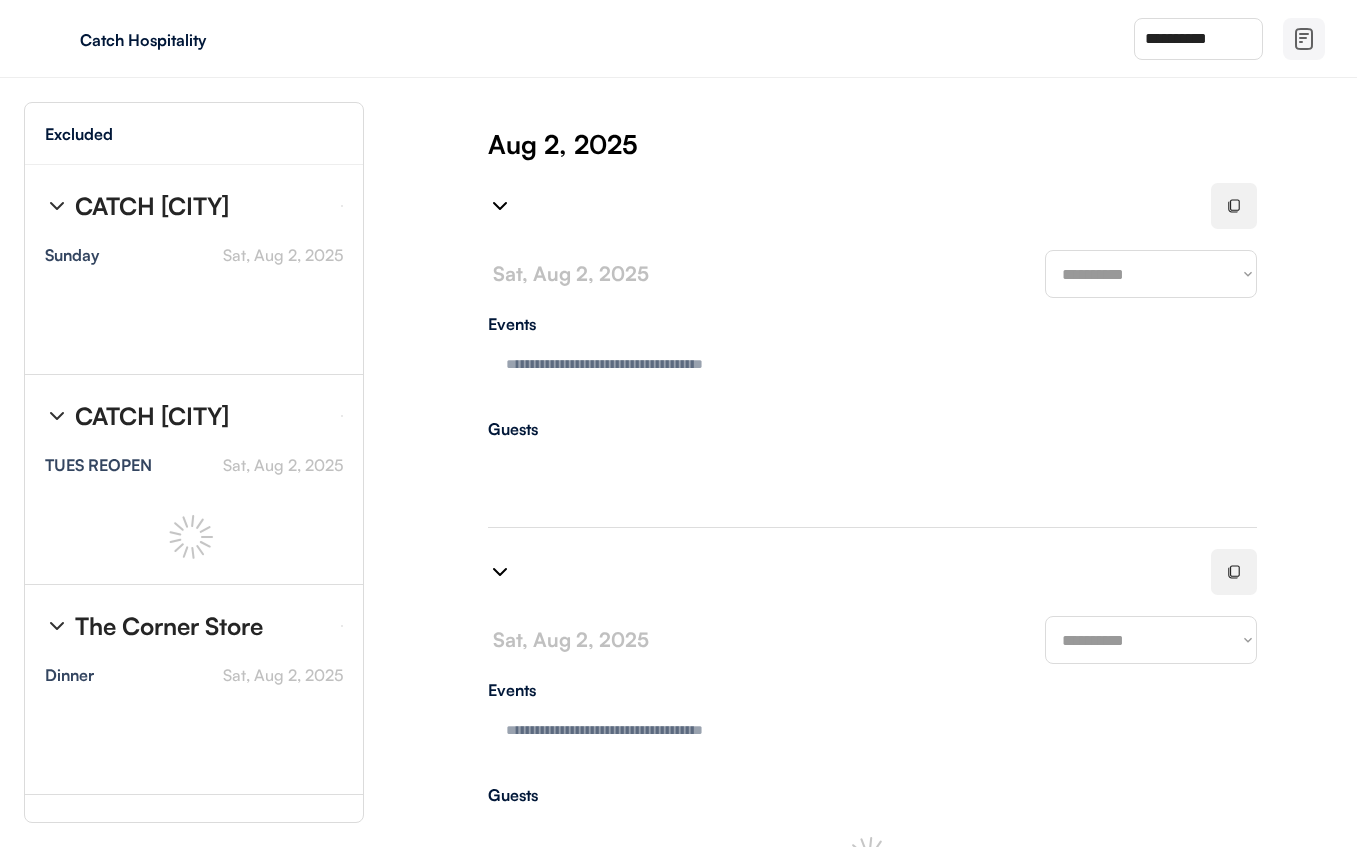 click 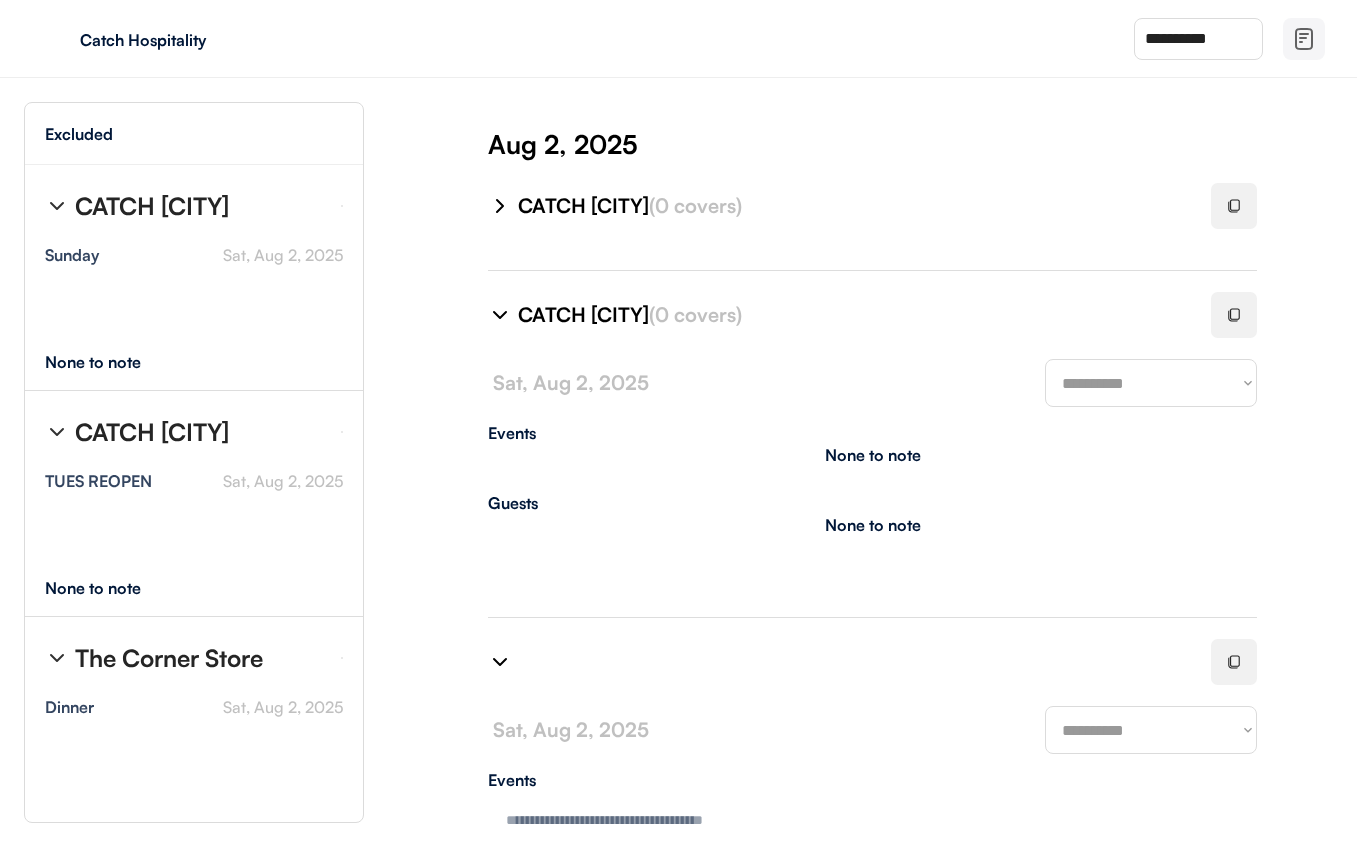 click on "CATCH New York  (0 covers)" at bounding box center (852, 315) 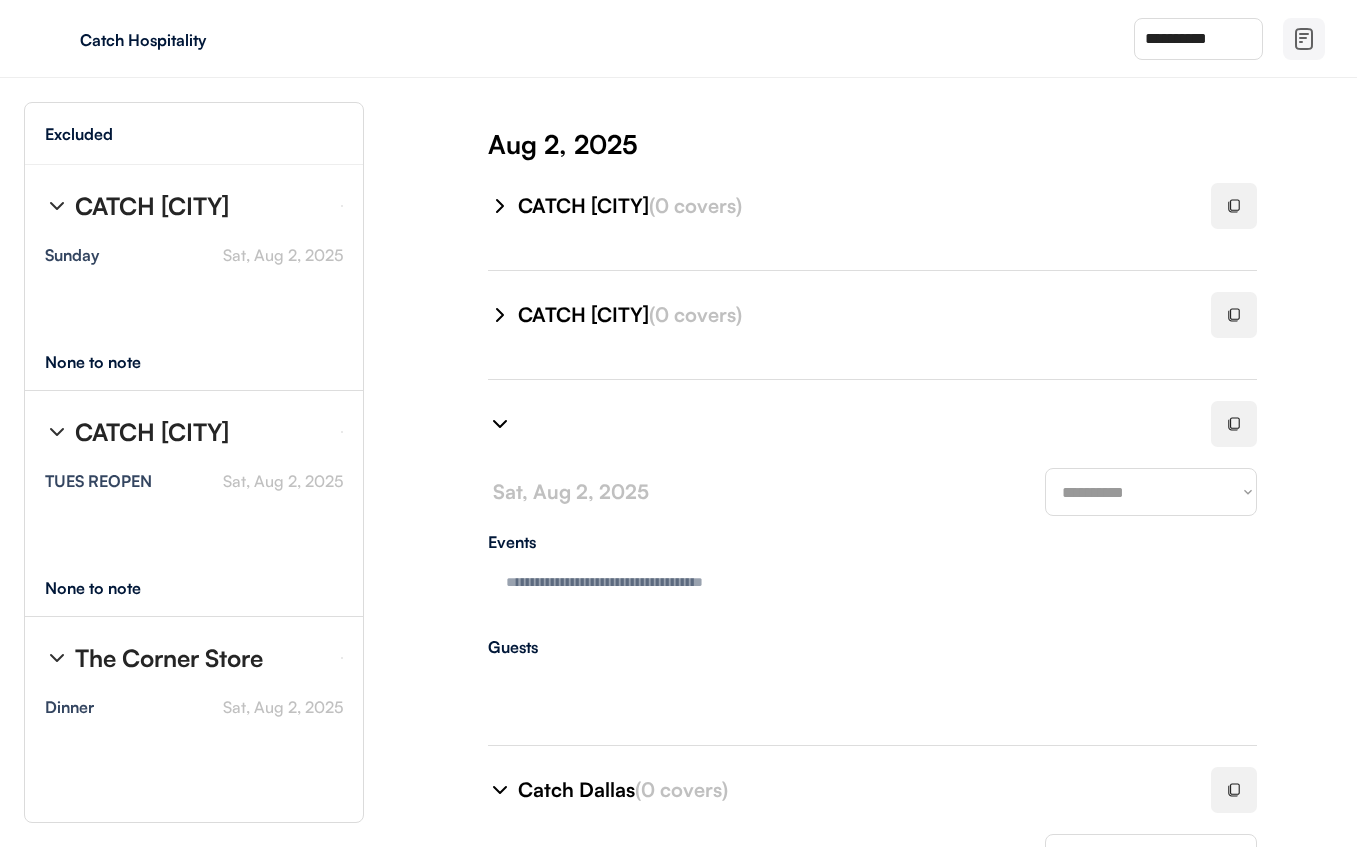 type on "**********" 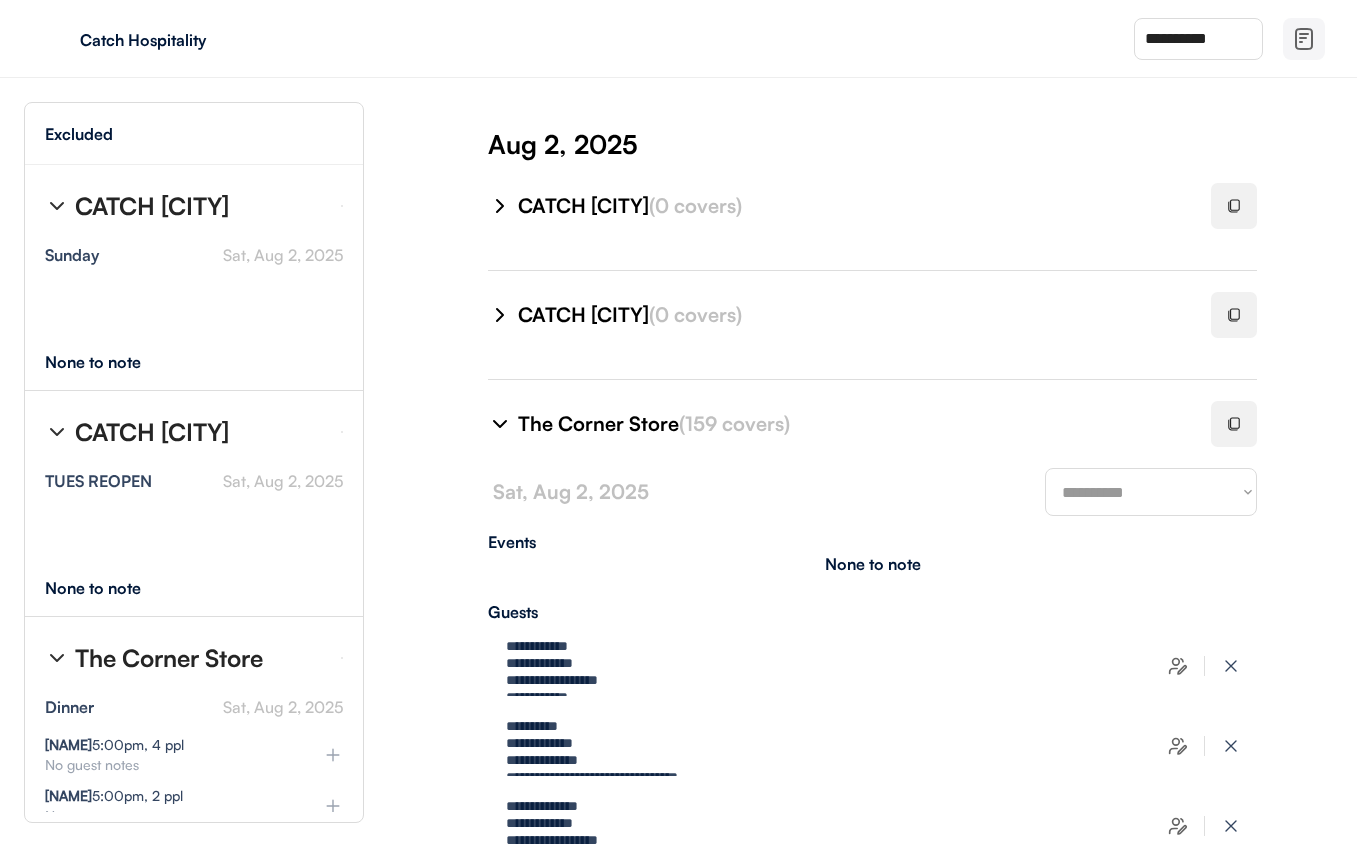 click on "The Corner Store  ([NUMBER] covers)" at bounding box center [852, 424] 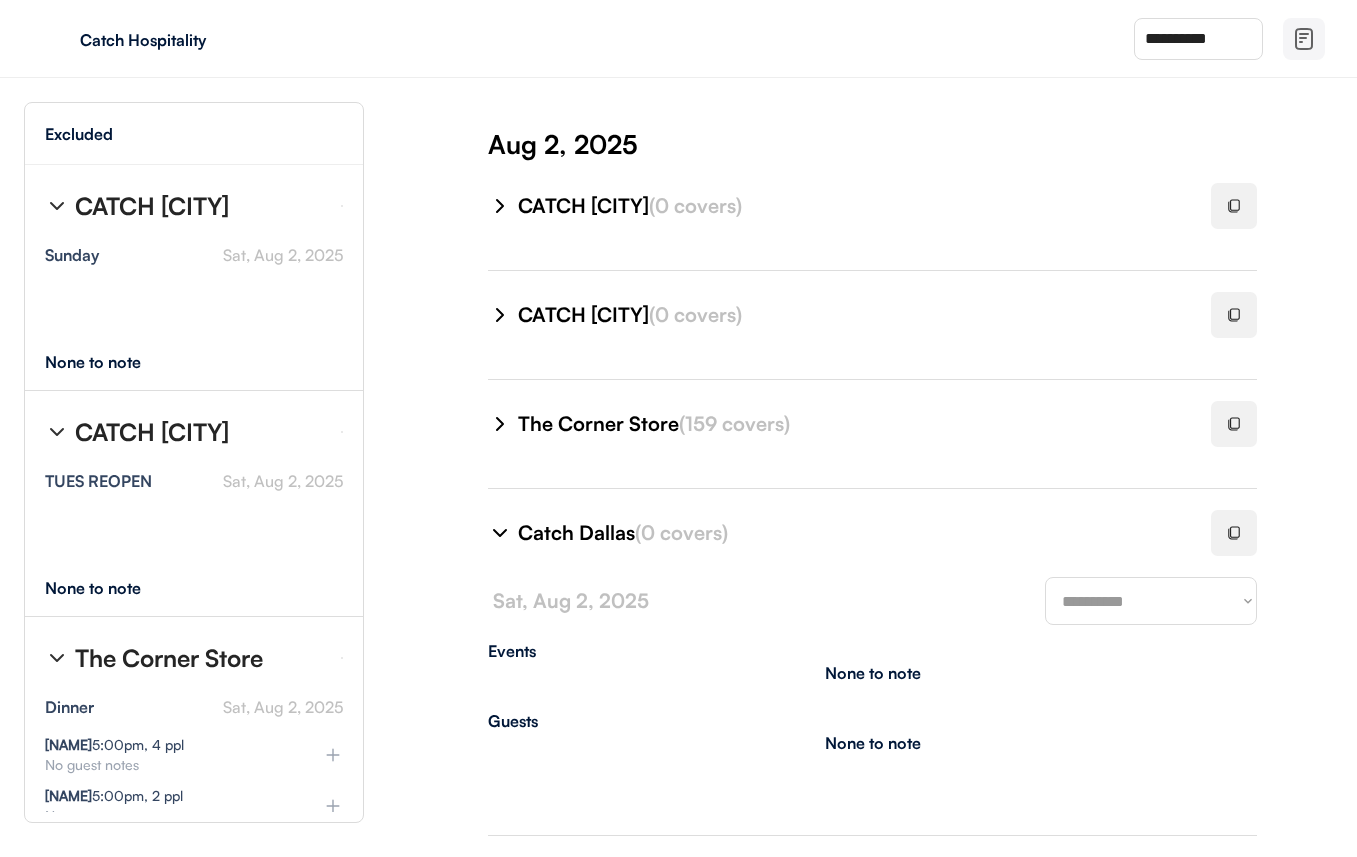 select on "********" 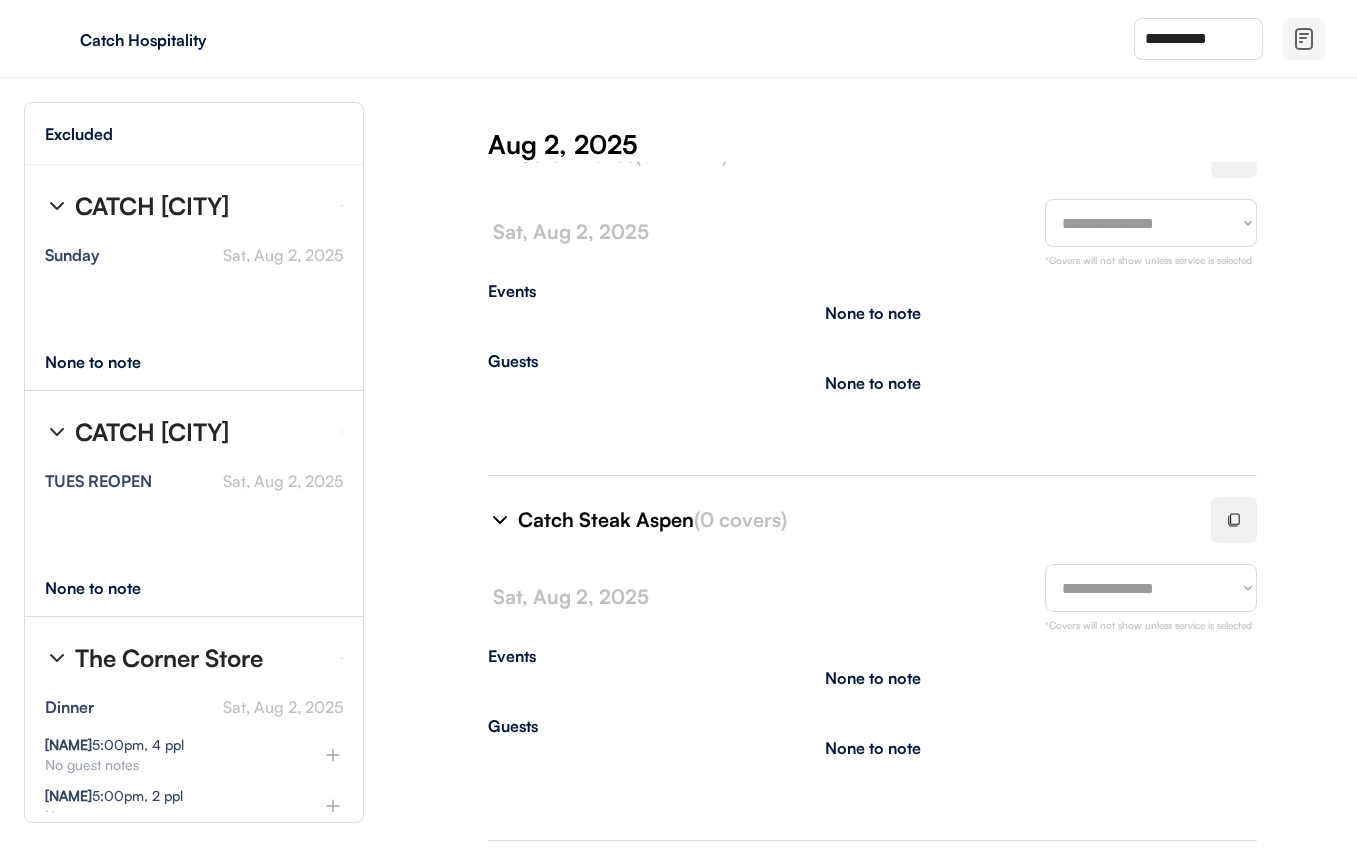 type on "**********" 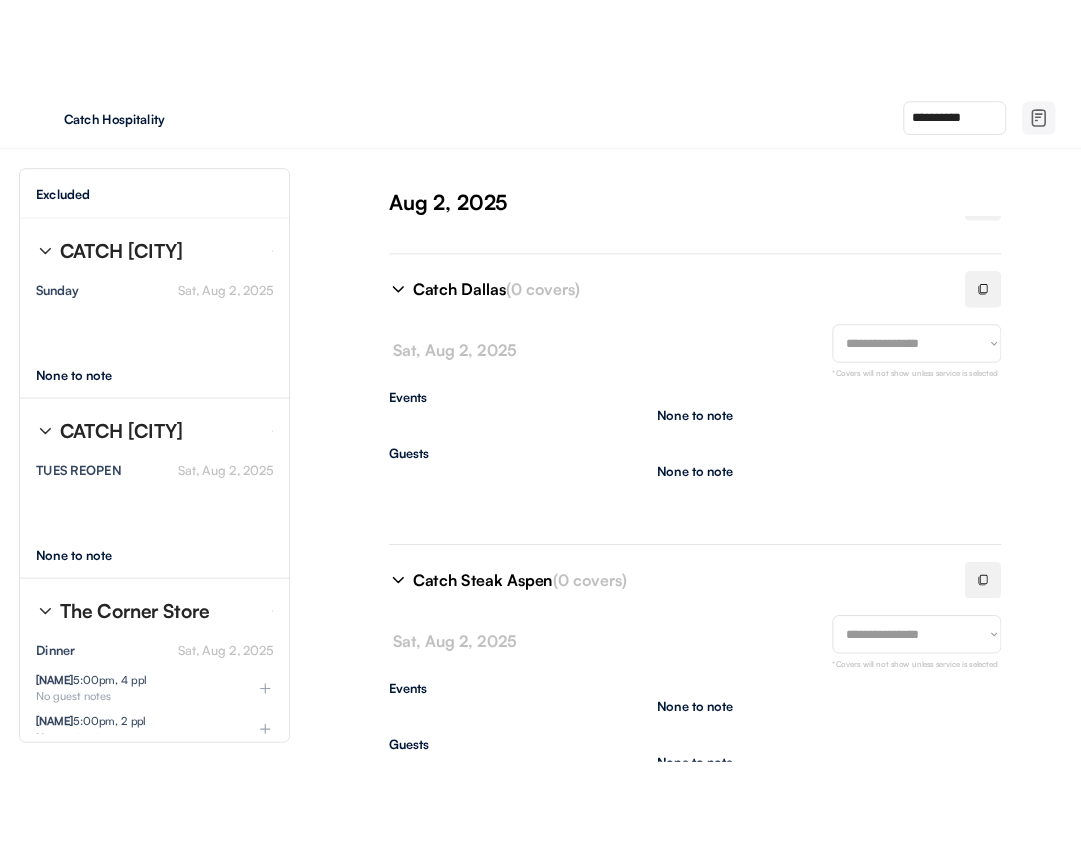 scroll, scrollTop: 227, scrollLeft: 0, axis: vertical 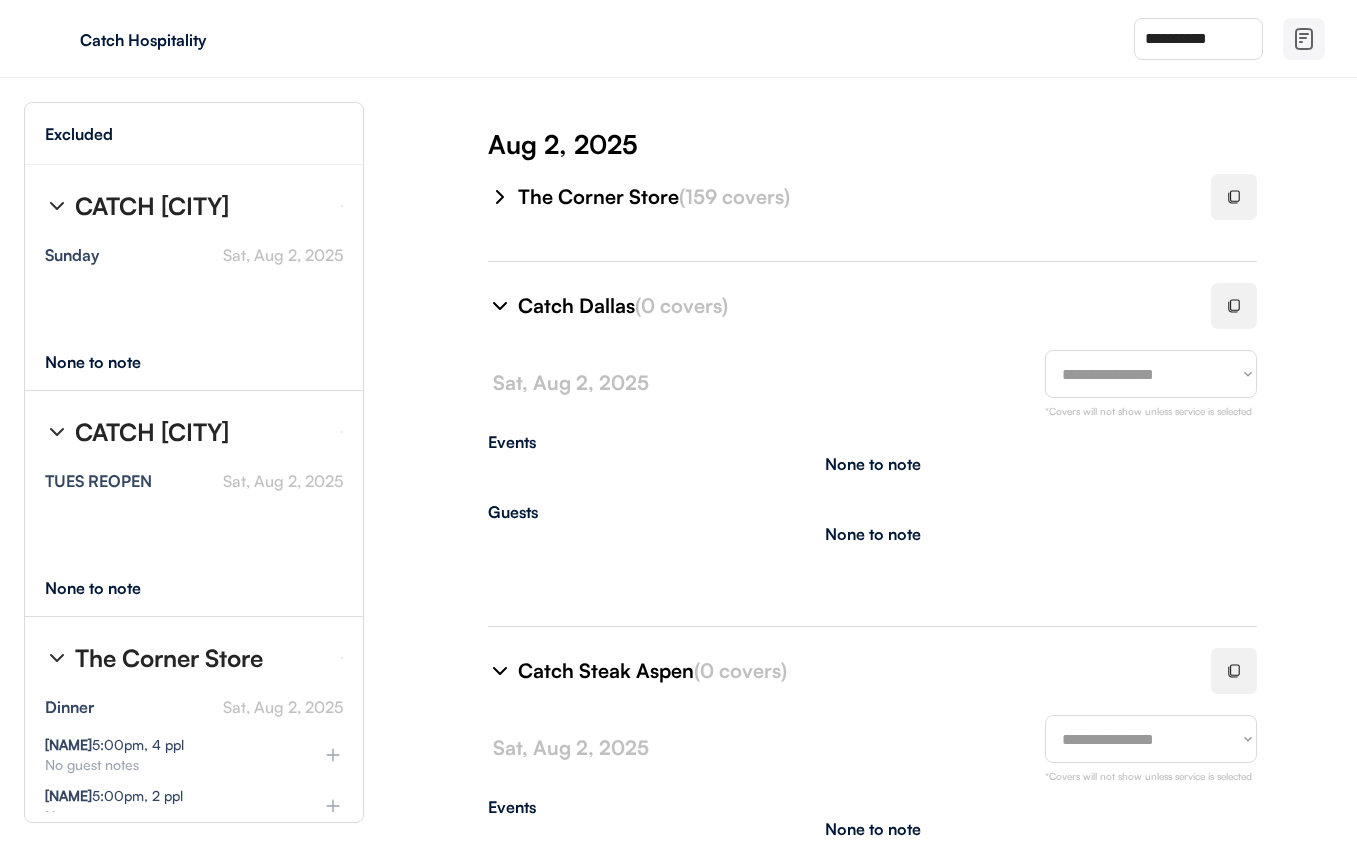 click on "**********" at bounding box center [1151, 374] 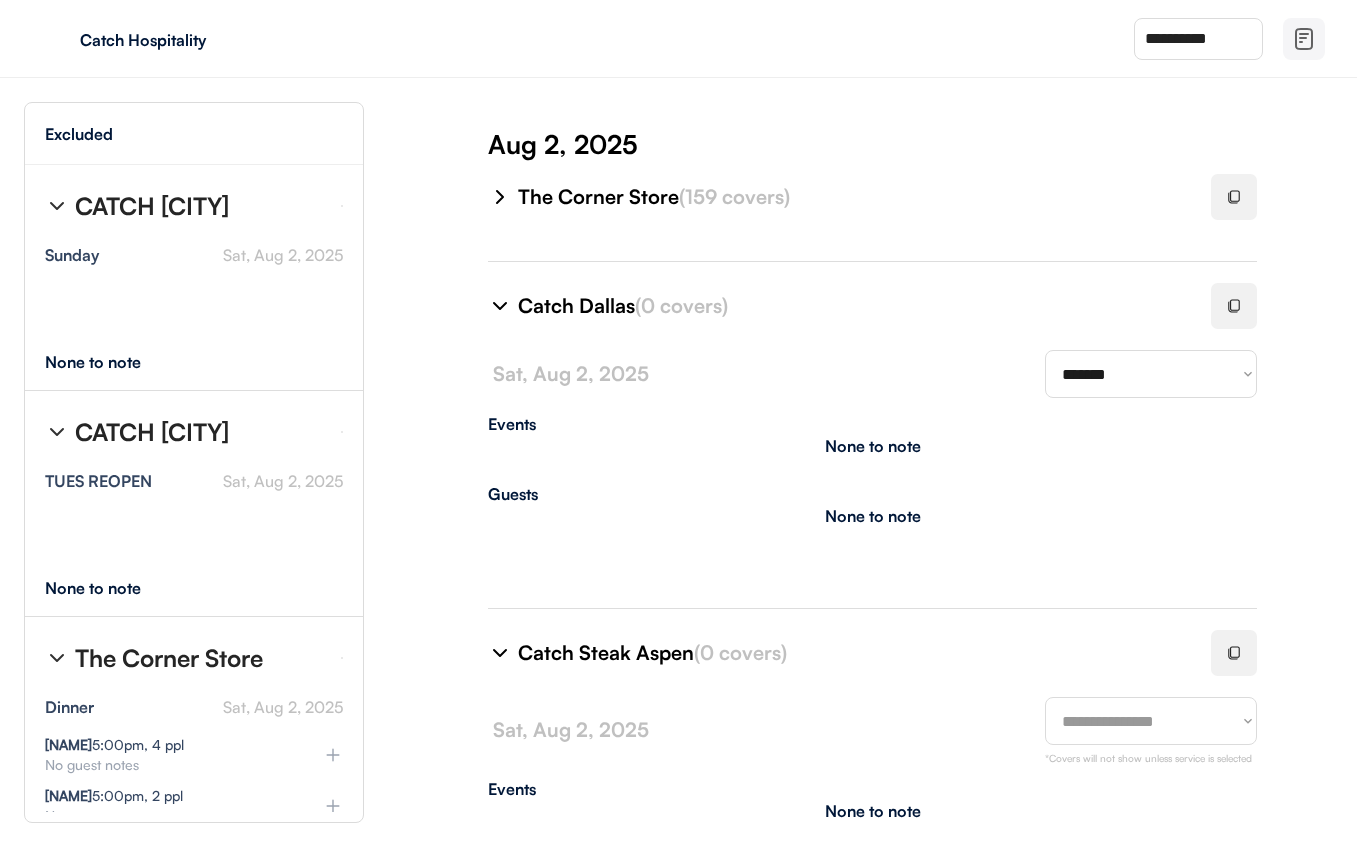 select on "*********" 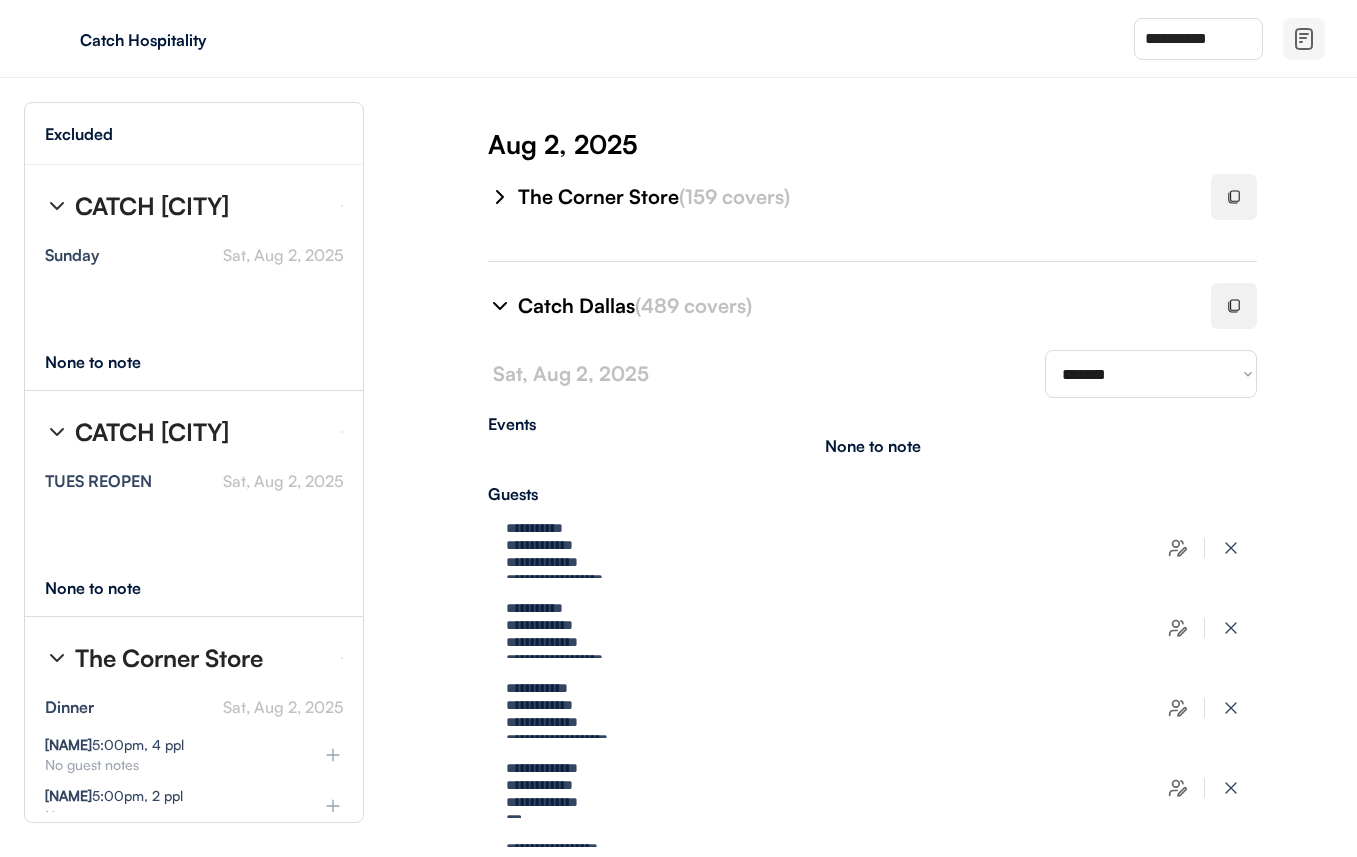 click at bounding box center (1234, 306) 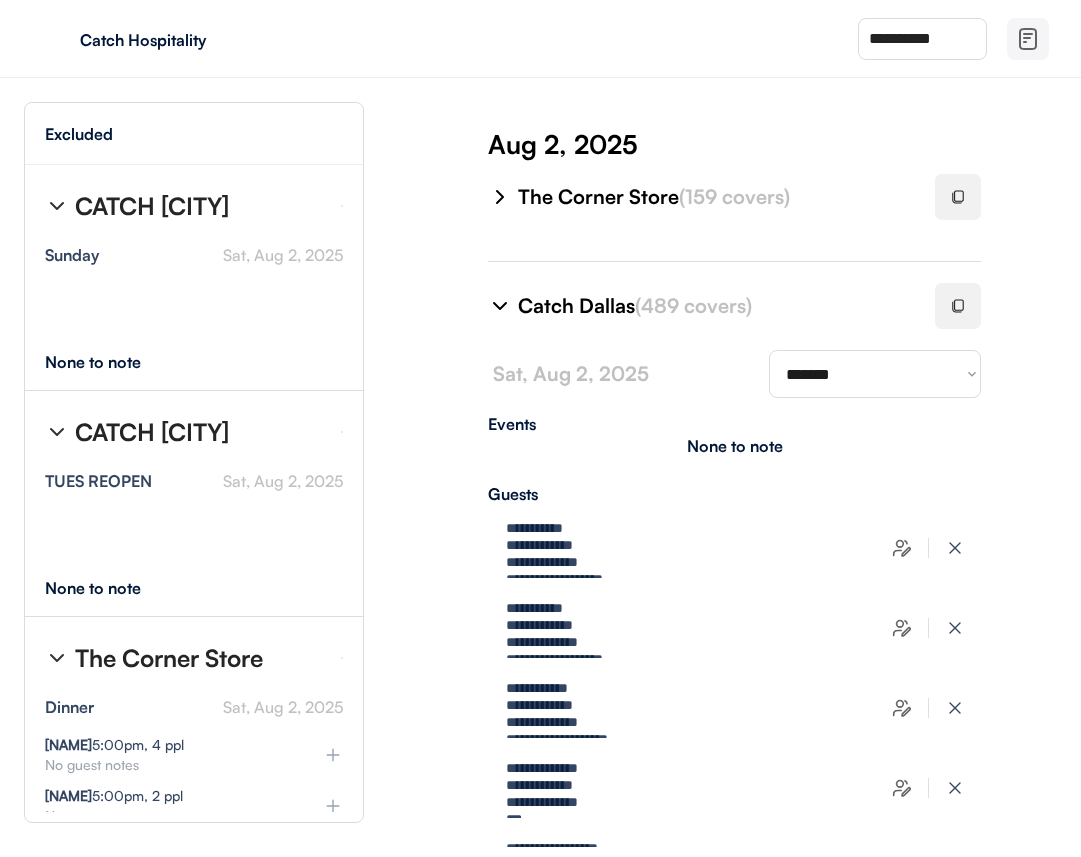 click on "Catch Dallas  (489 covers)" at bounding box center [714, 306] 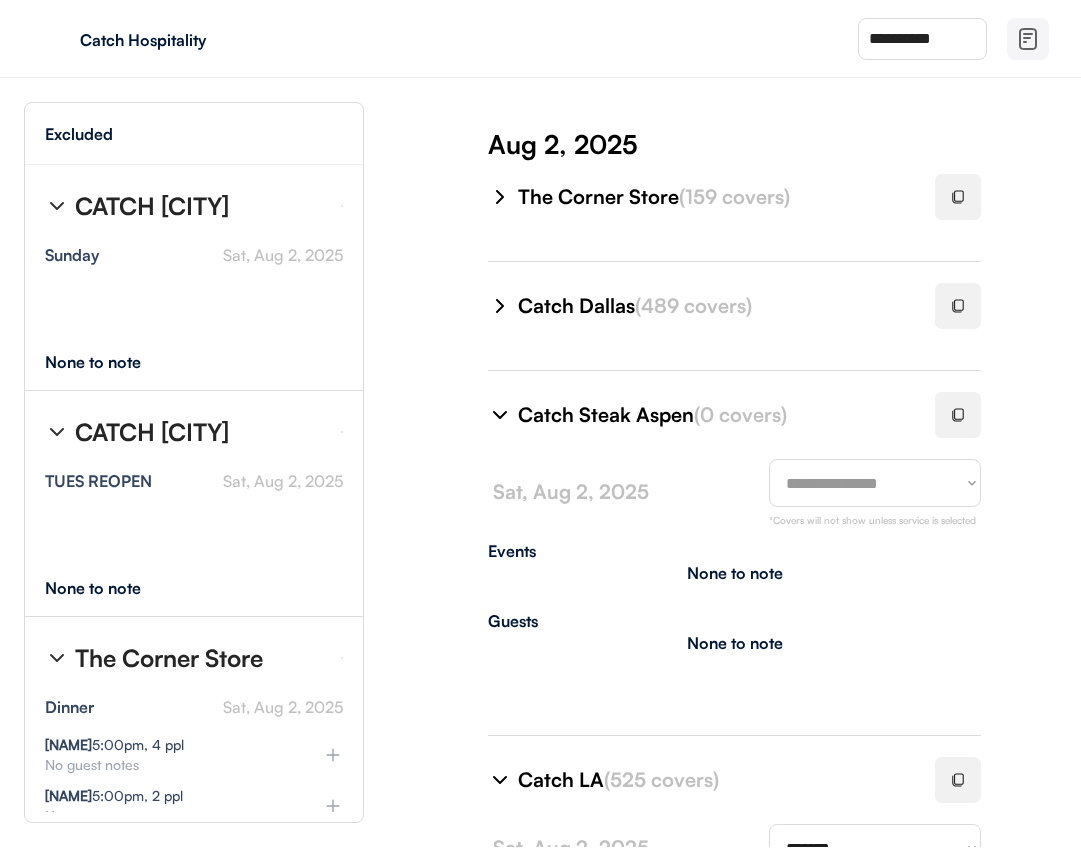 click on "**********" at bounding box center [875, 483] 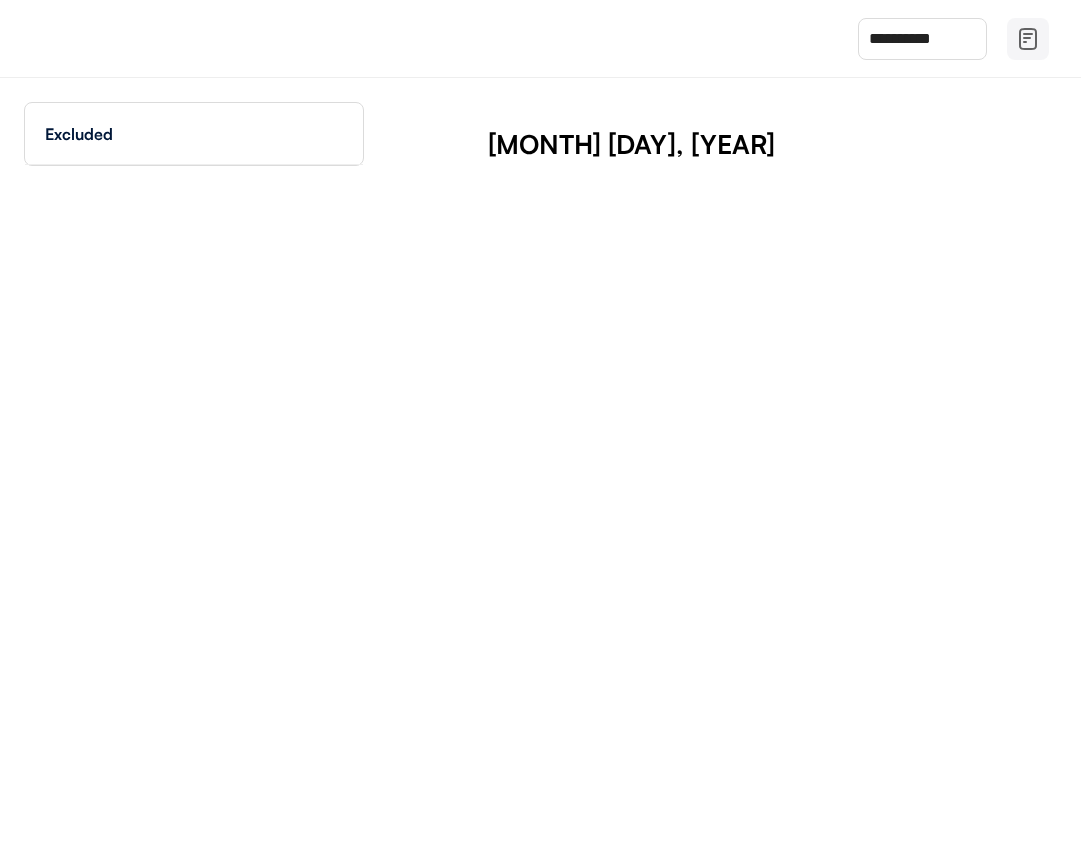 scroll, scrollTop: 0, scrollLeft: 0, axis: both 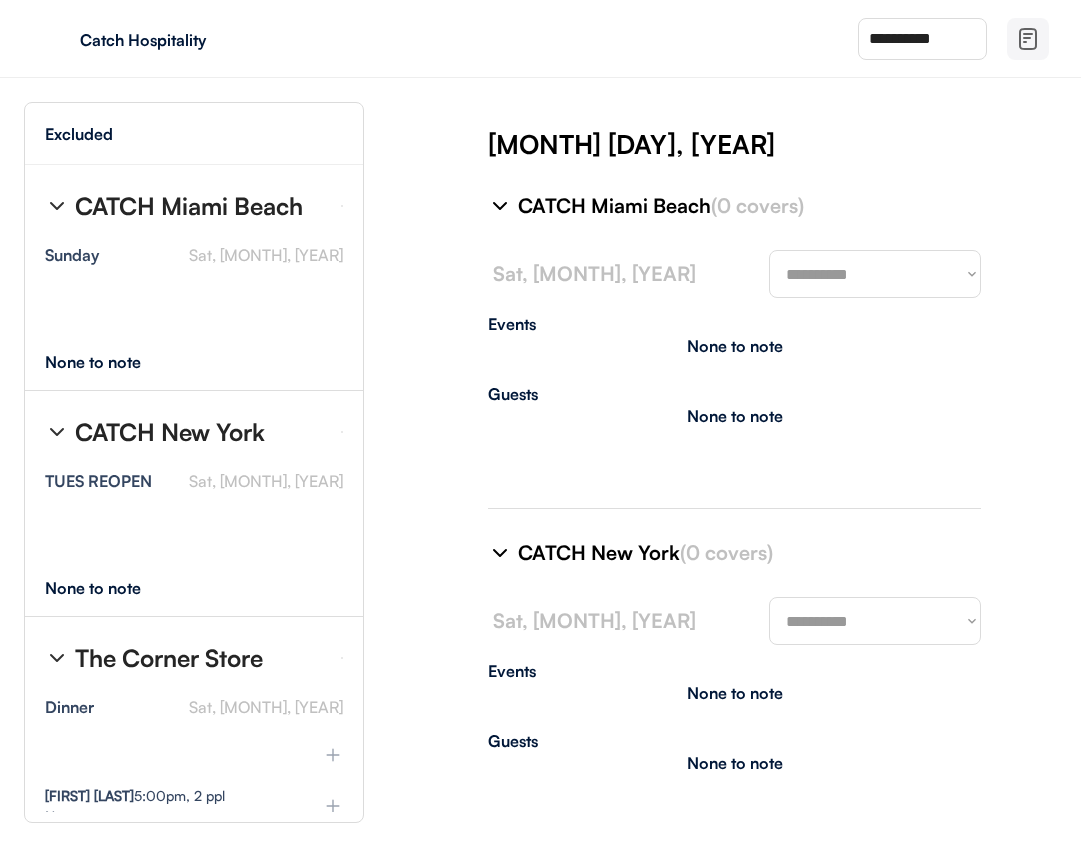 type on "**********" 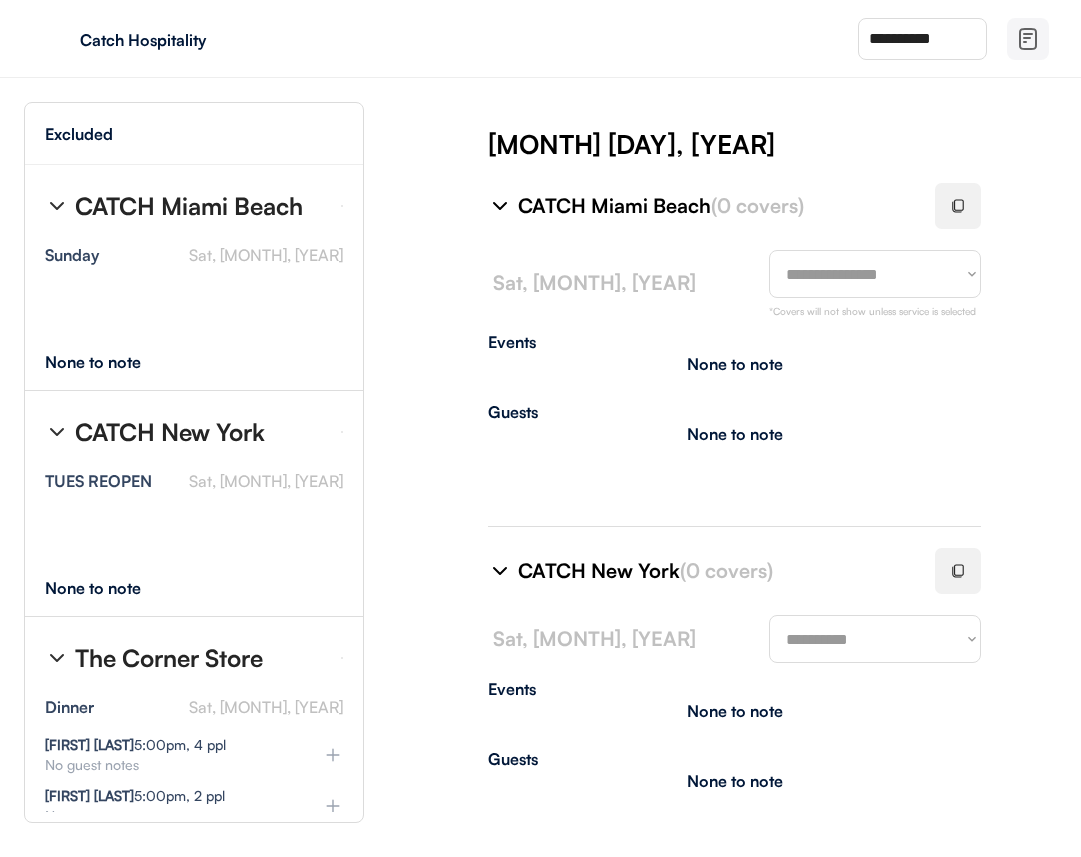 type on "**********" 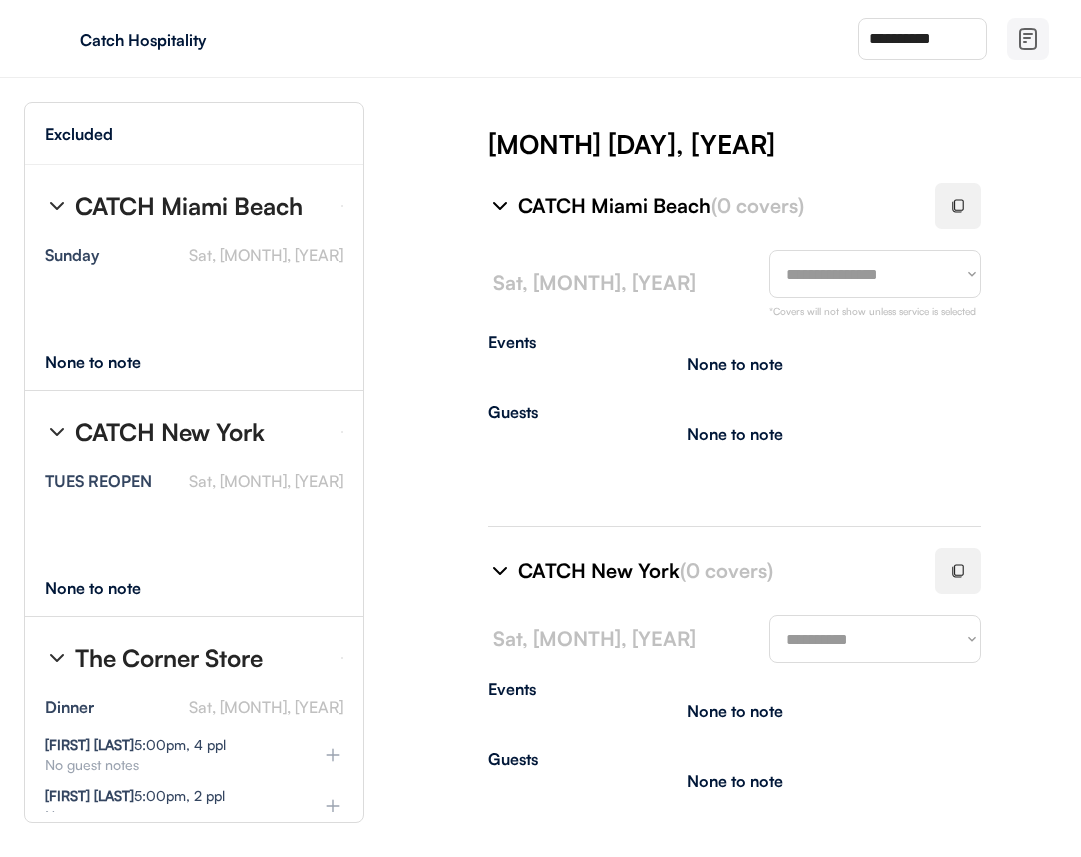 select on "********" 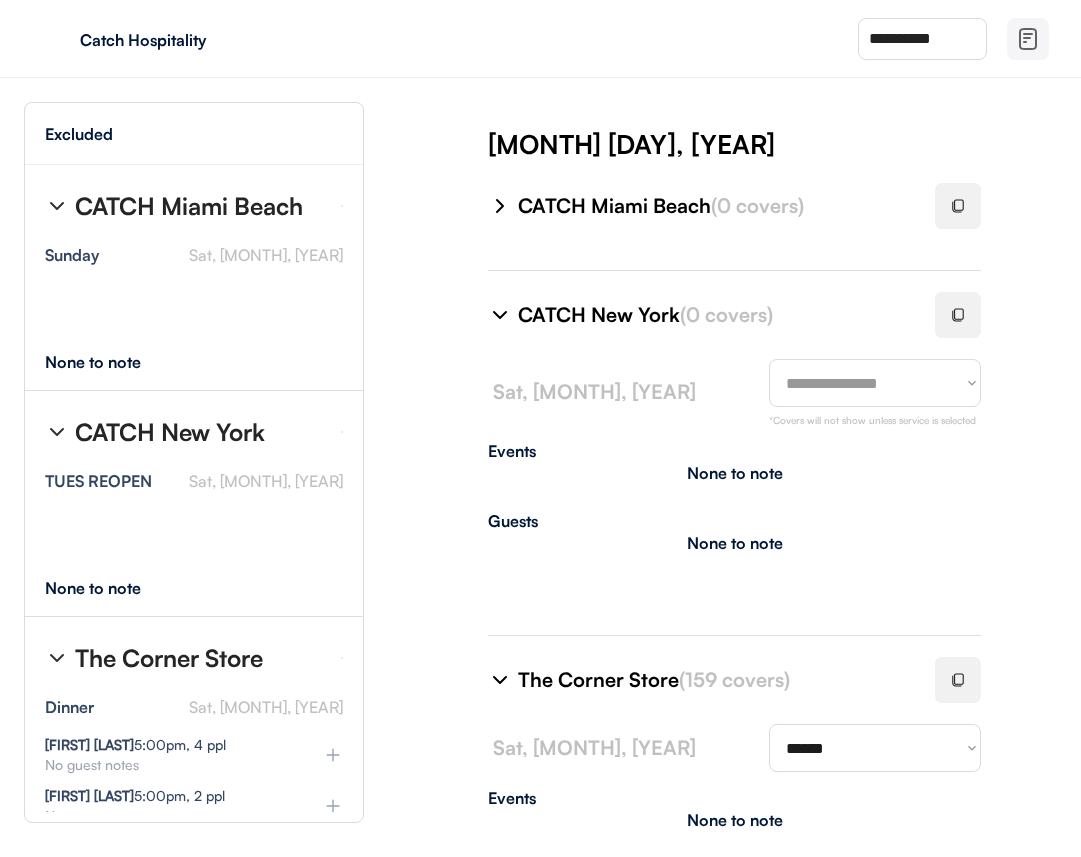 click on "**********" at bounding box center (734, 452) 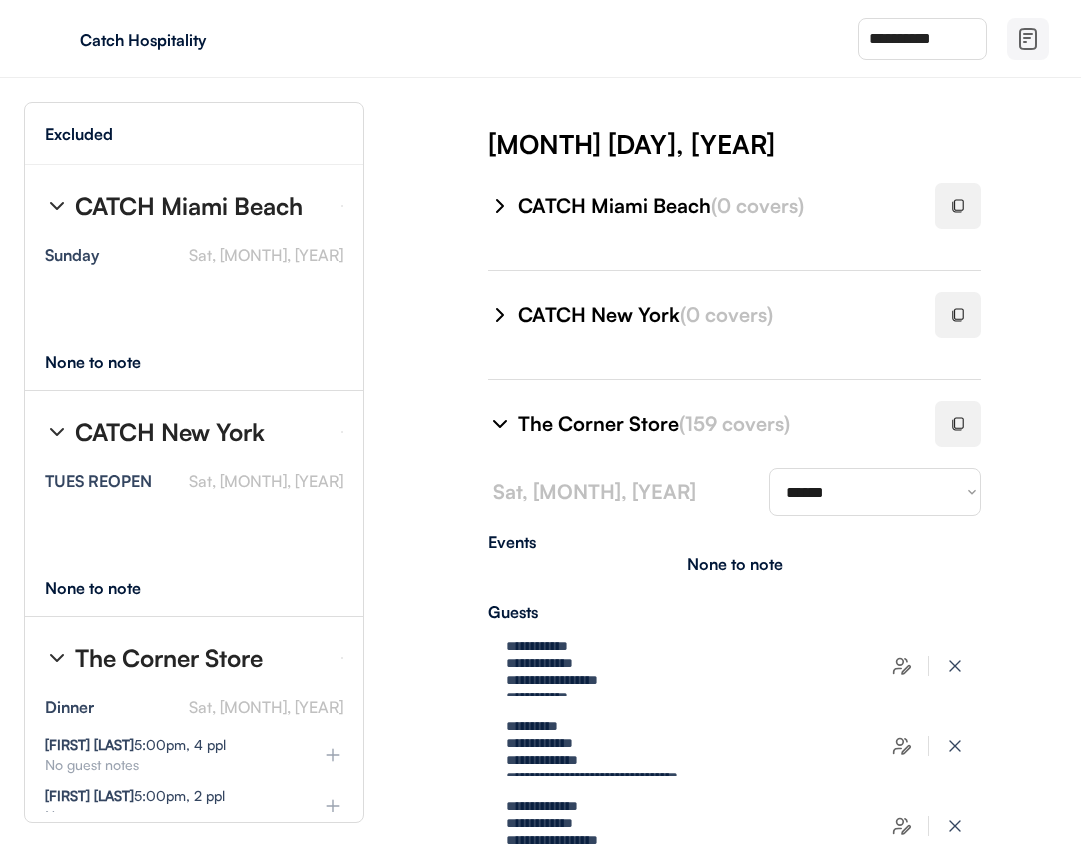 select on "*********" 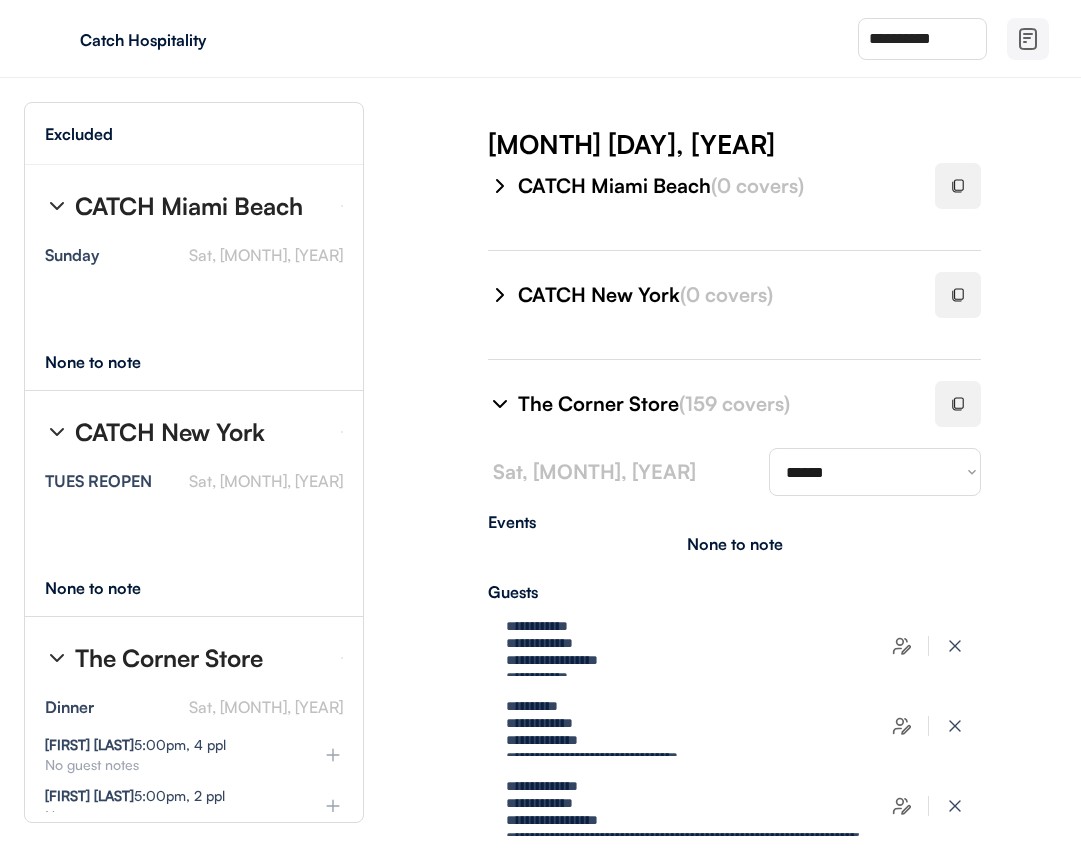 scroll, scrollTop: 29, scrollLeft: 0, axis: vertical 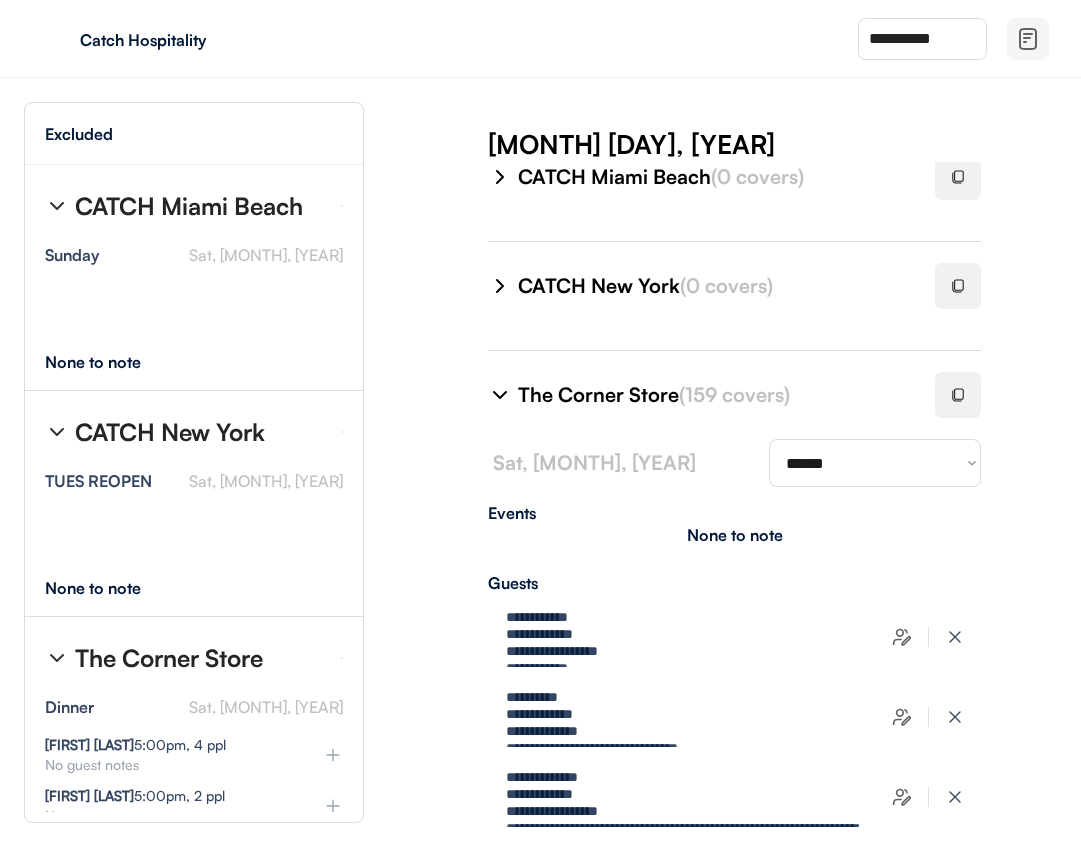 click on "The Corner Store  ([NUMBER] covers)" at bounding box center (714, 395) 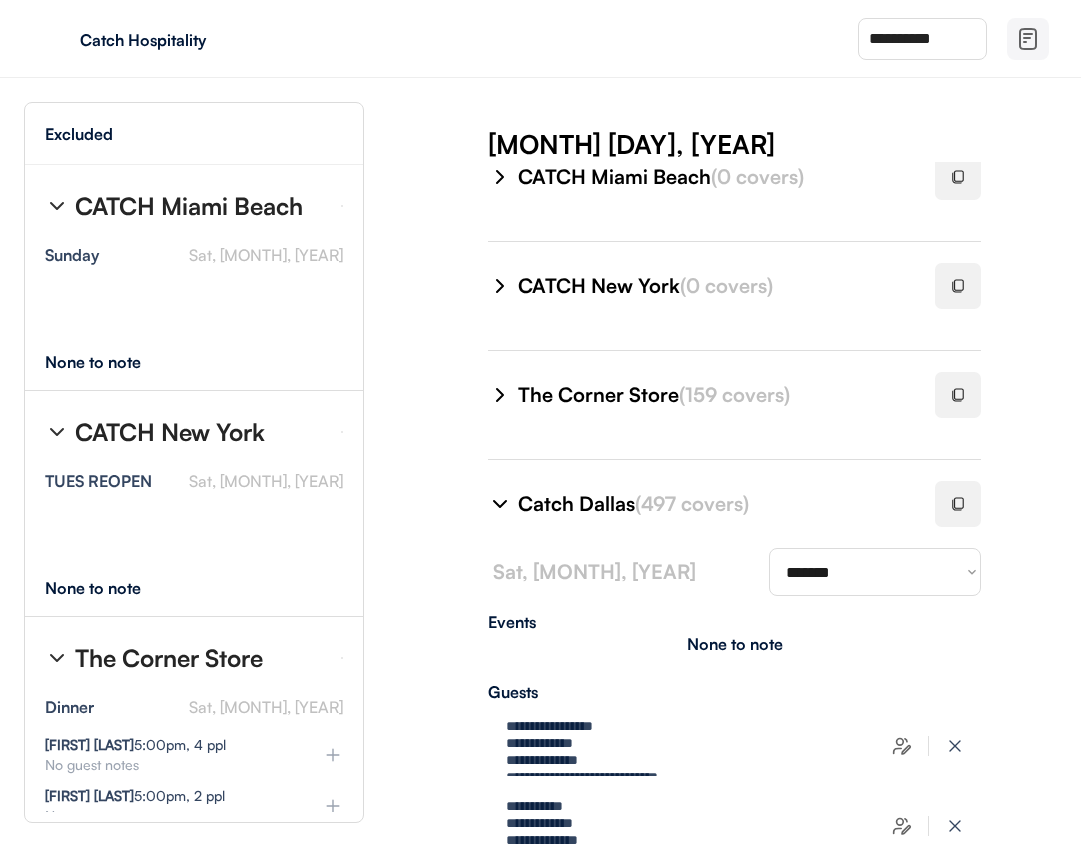 click on "Catch Dallas  ([NUMBER] covers)" at bounding box center [714, 504] 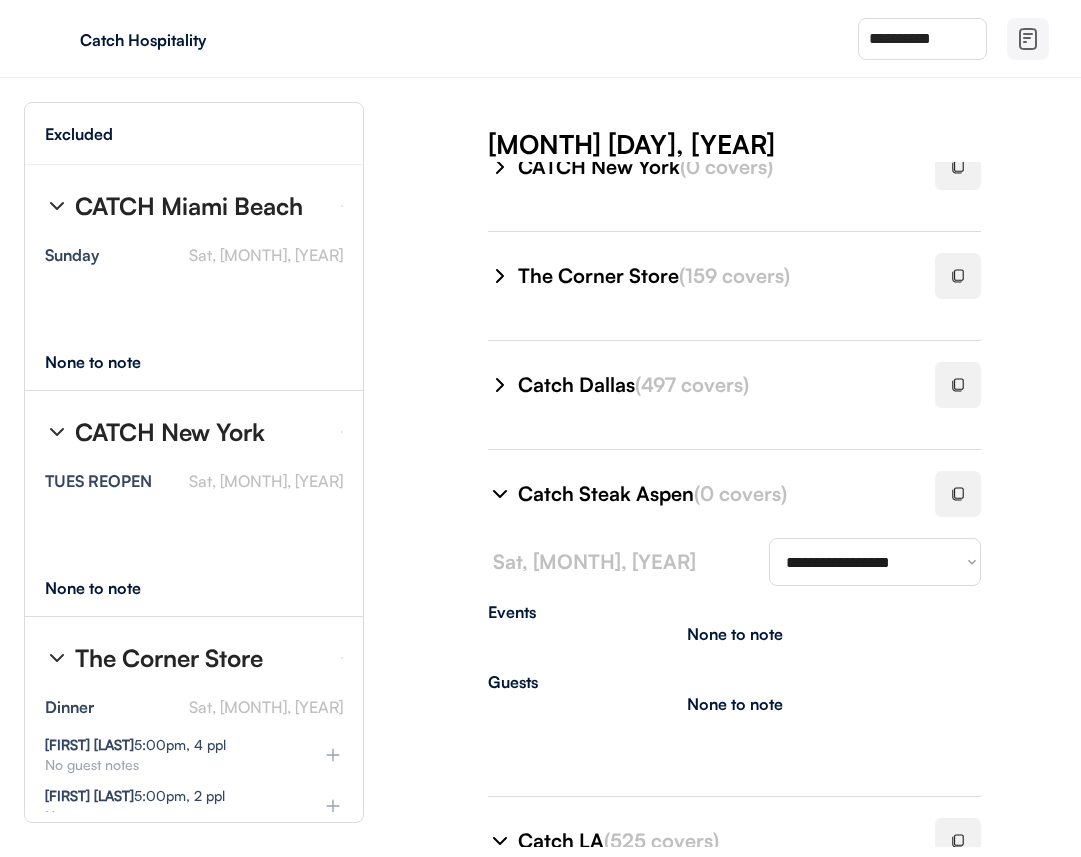 scroll, scrollTop: 162, scrollLeft: 0, axis: vertical 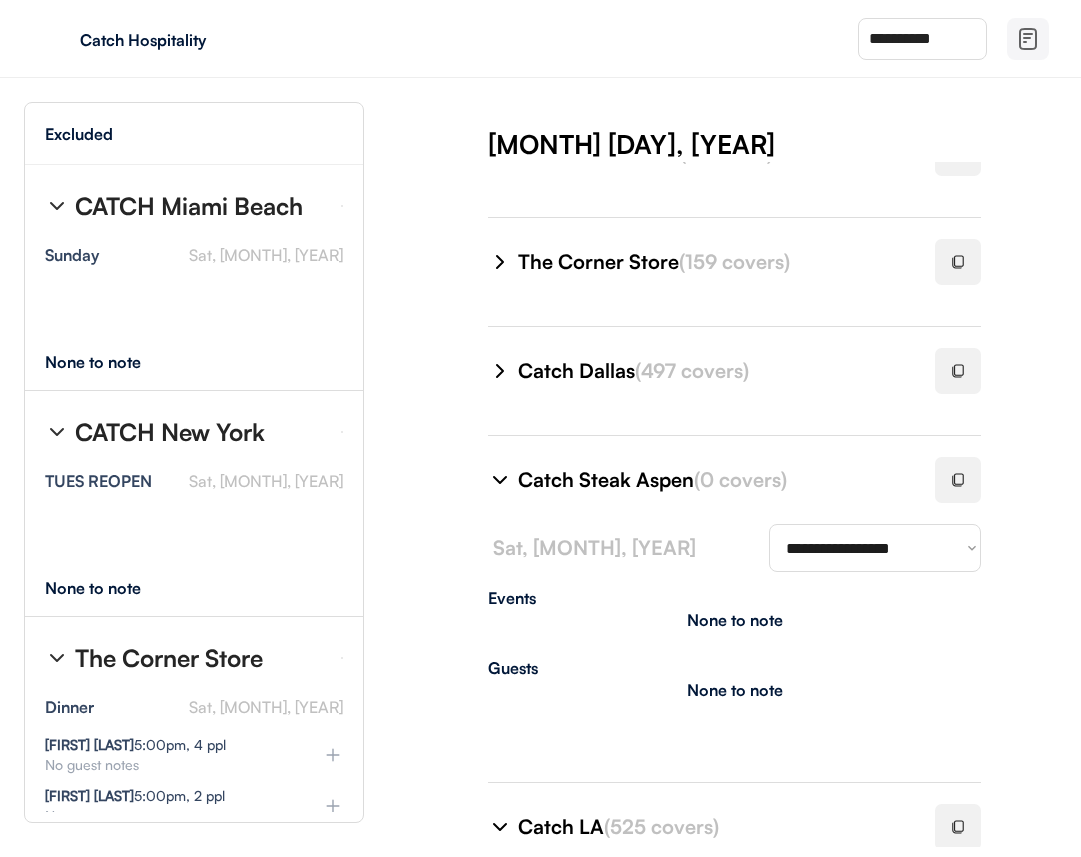 click on "**********" at bounding box center (875, 548) 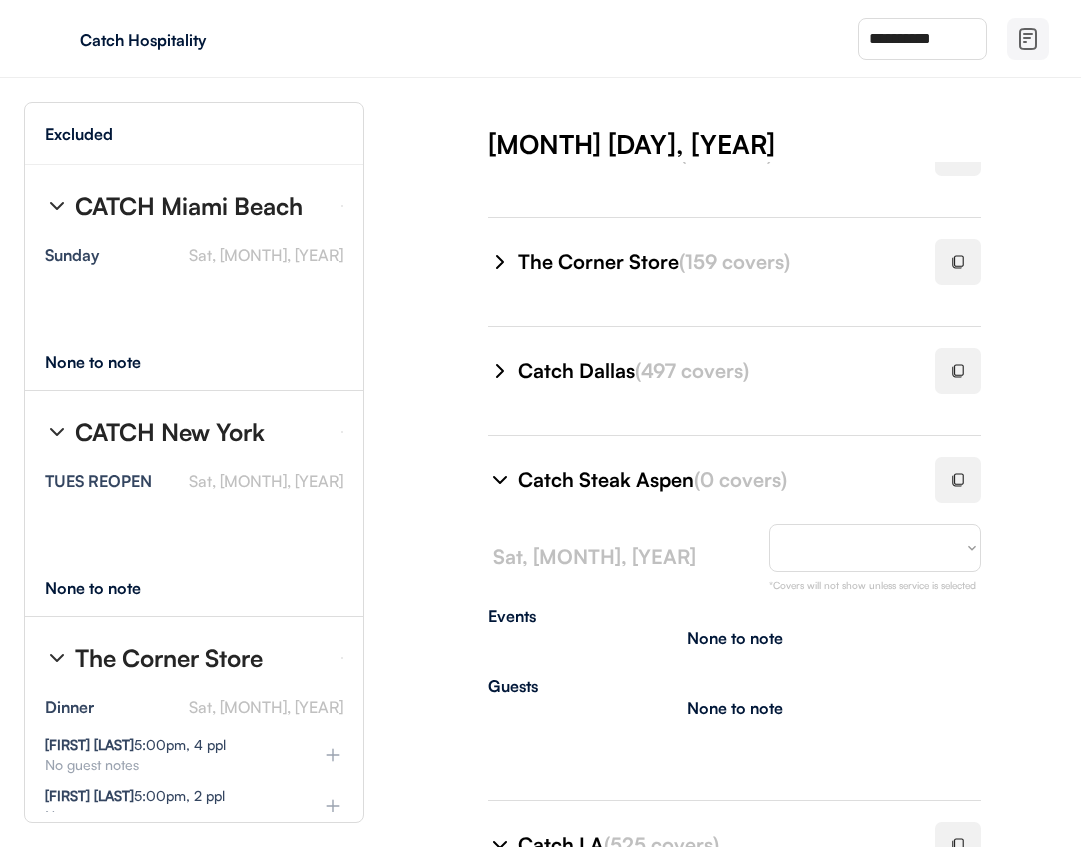 select on "*********" 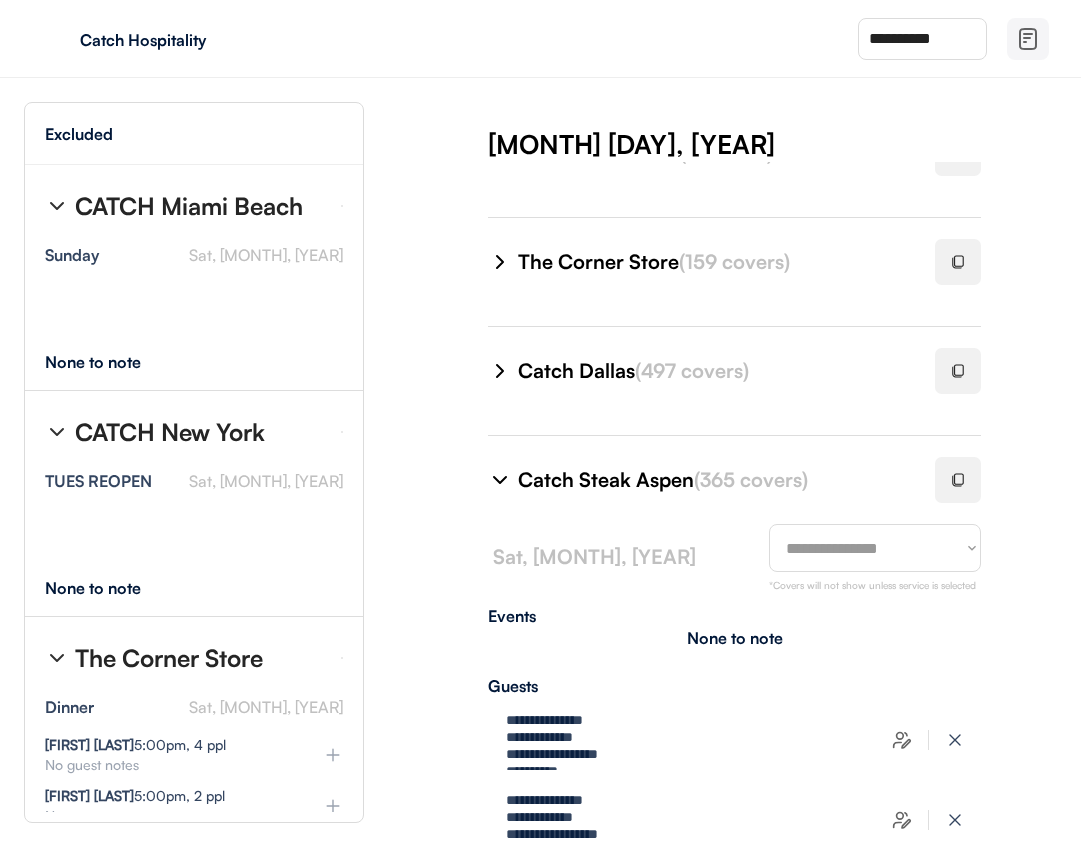 scroll, scrollTop: 353, scrollLeft: 0, axis: vertical 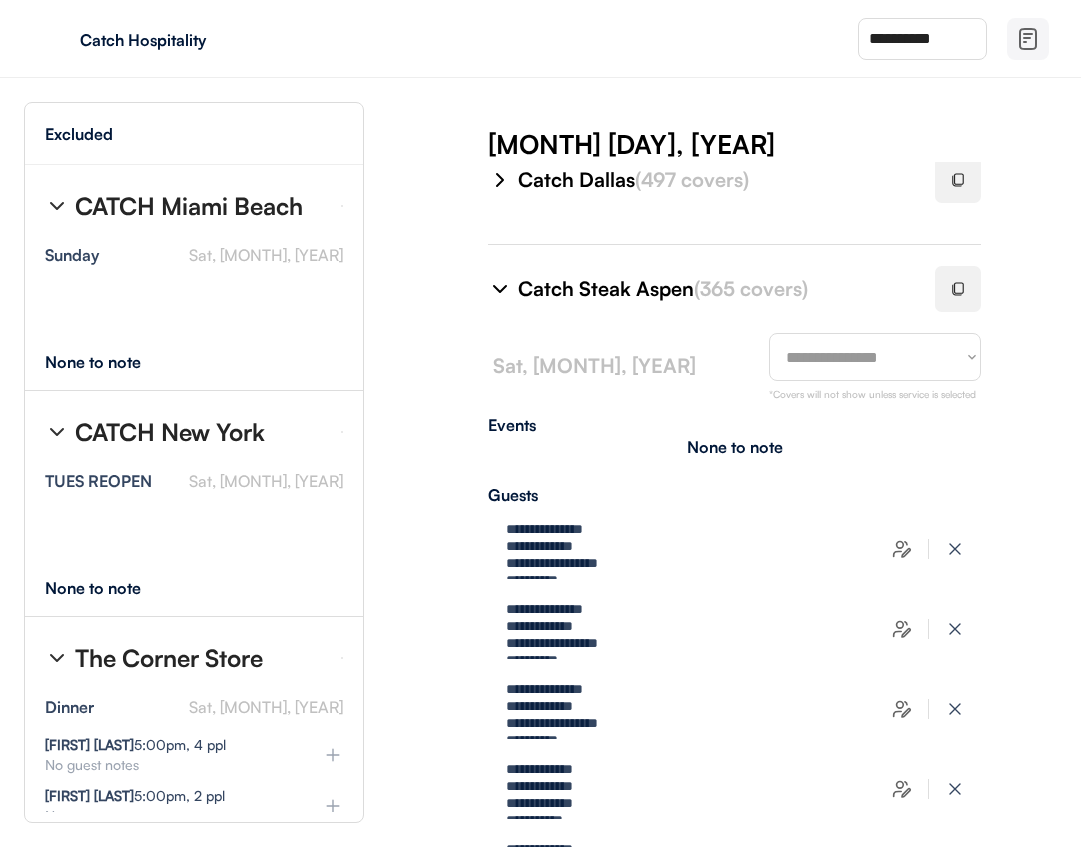 click at bounding box center (958, 289) 